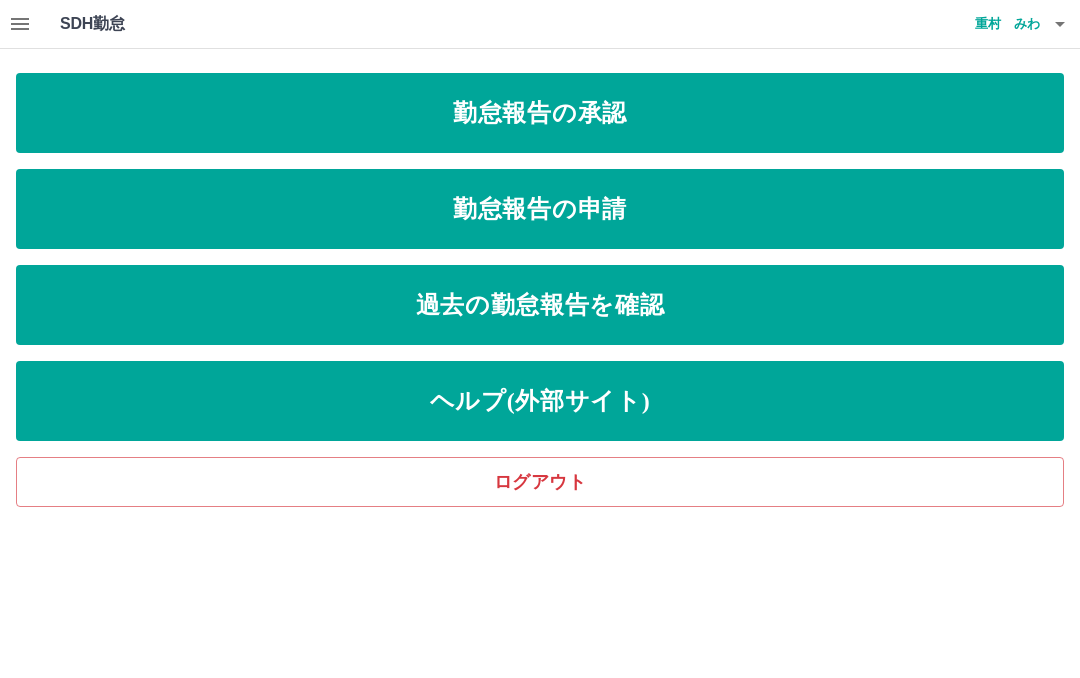 scroll, scrollTop: 0, scrollLeft: 0, axis: both 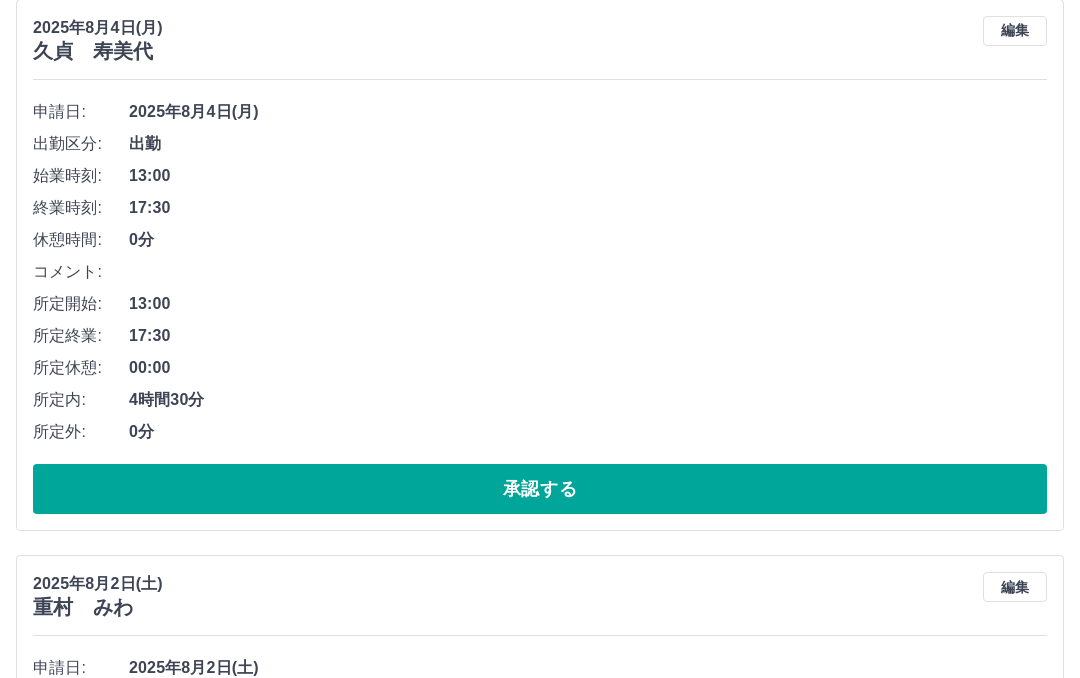 click on "承認する" at bounding box center (540, 489) 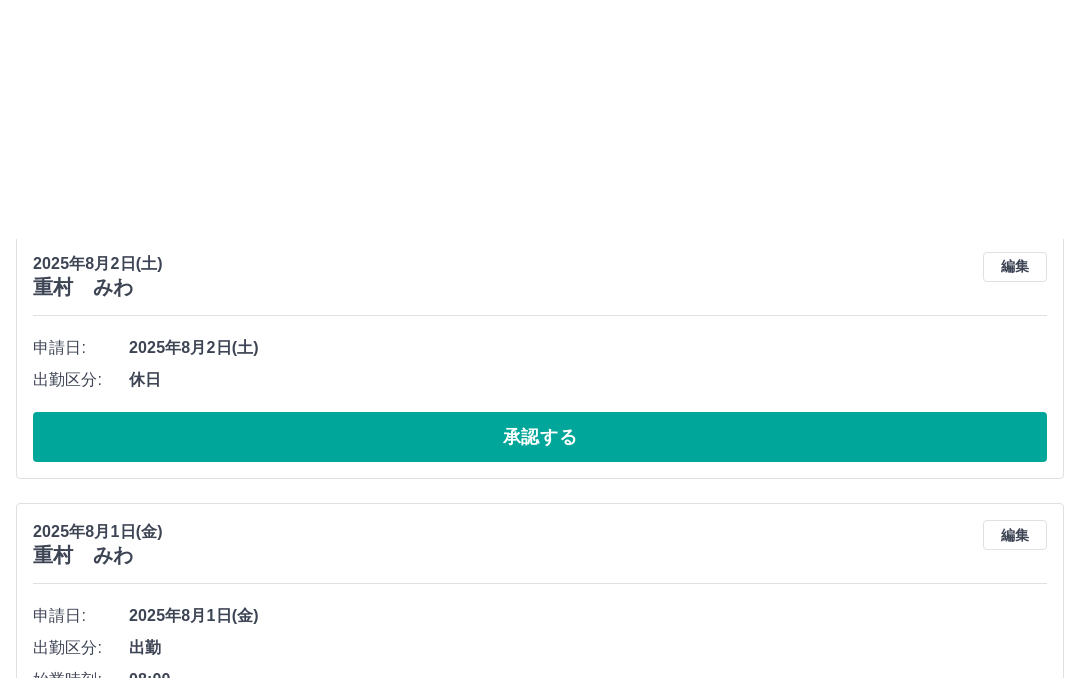 scroll, scrollTop: 0, scrollLeft: 0, axis: both 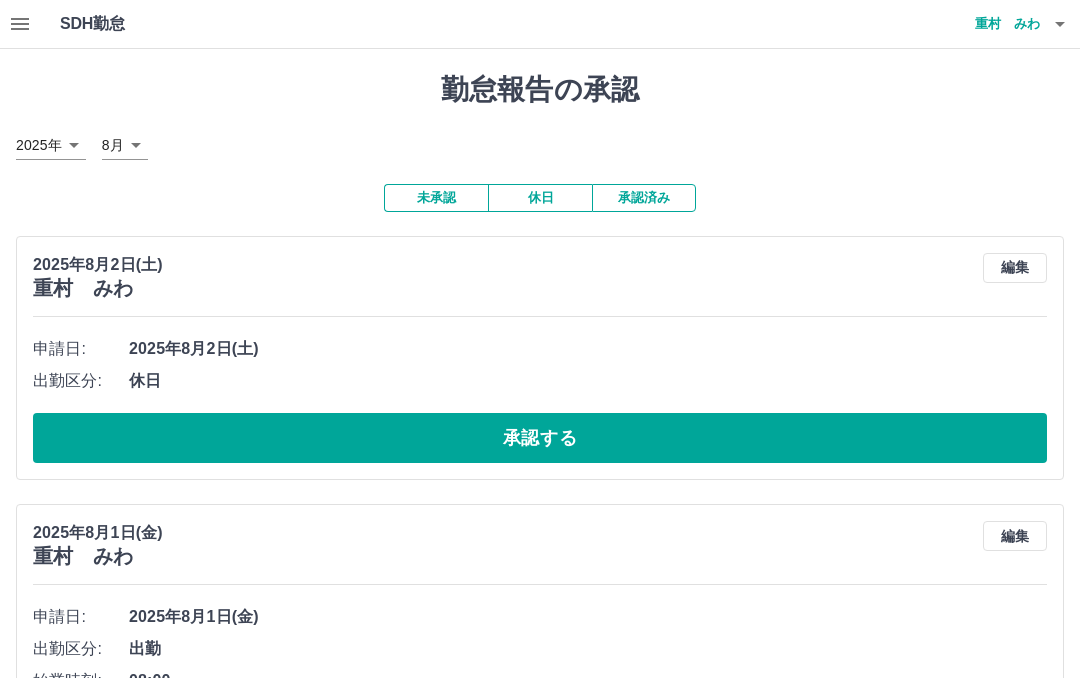 click 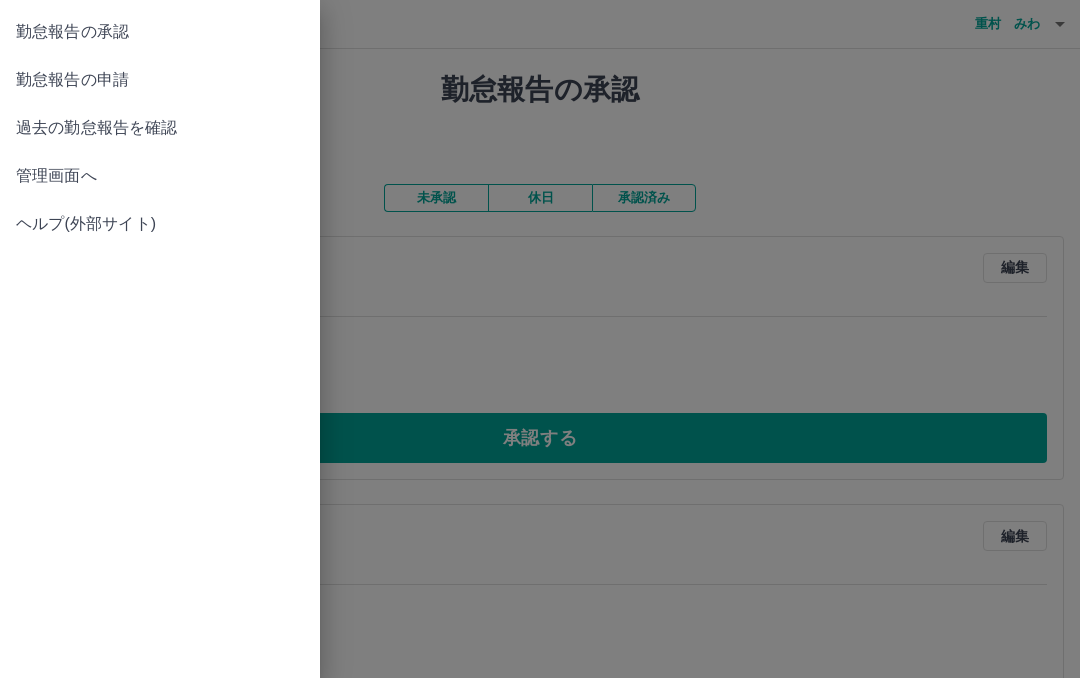 click on "勤怠報告の申請" at bounding box center (160, 80) 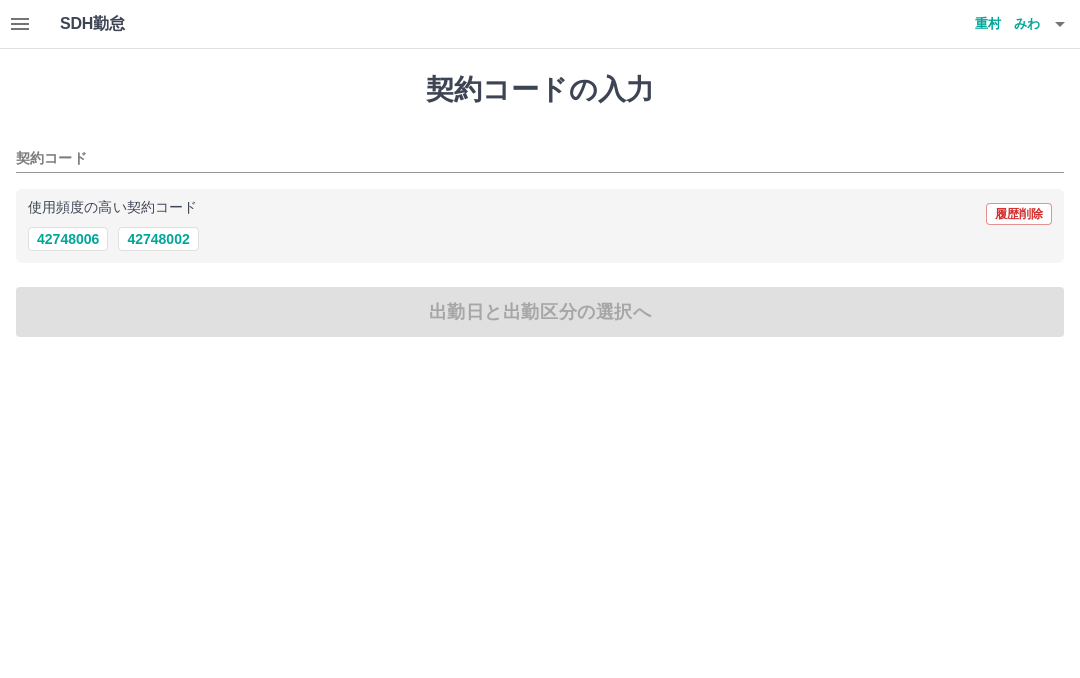 click on "42748006" at bounding box center (68, 239) 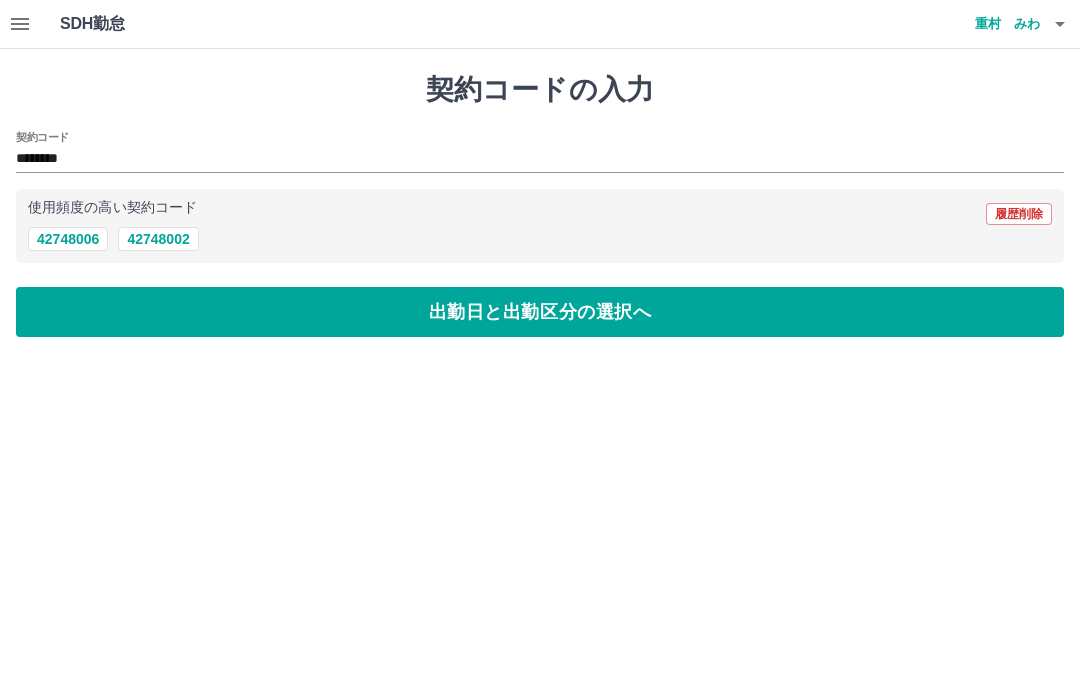 type on "********" 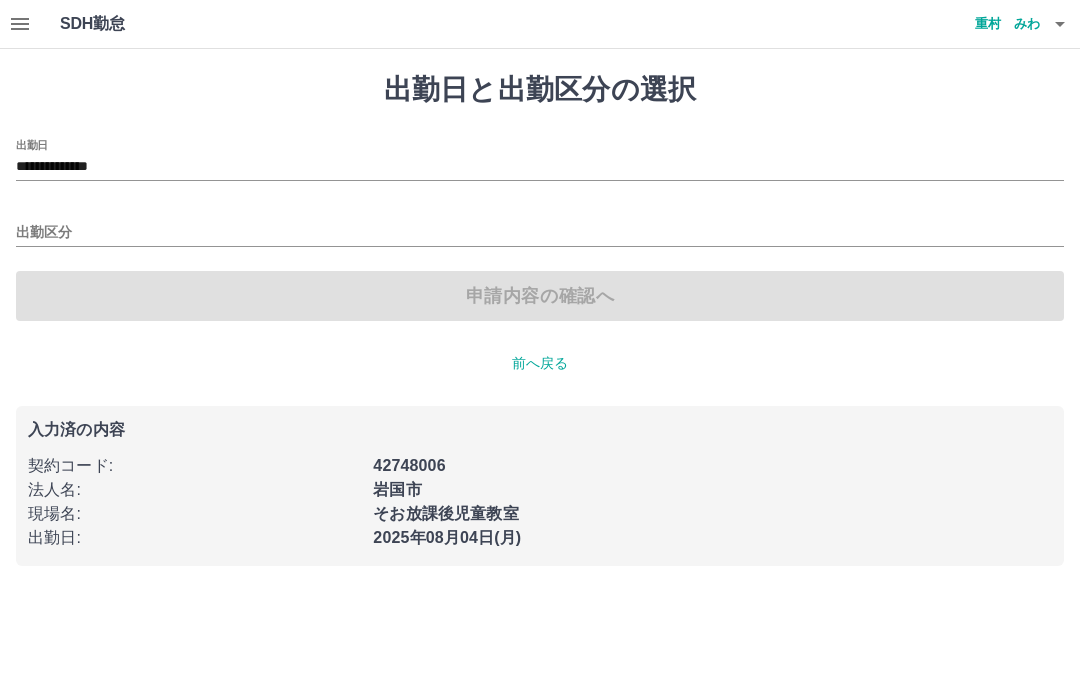 click on "出勤区分" at bounding box center [540, 233] 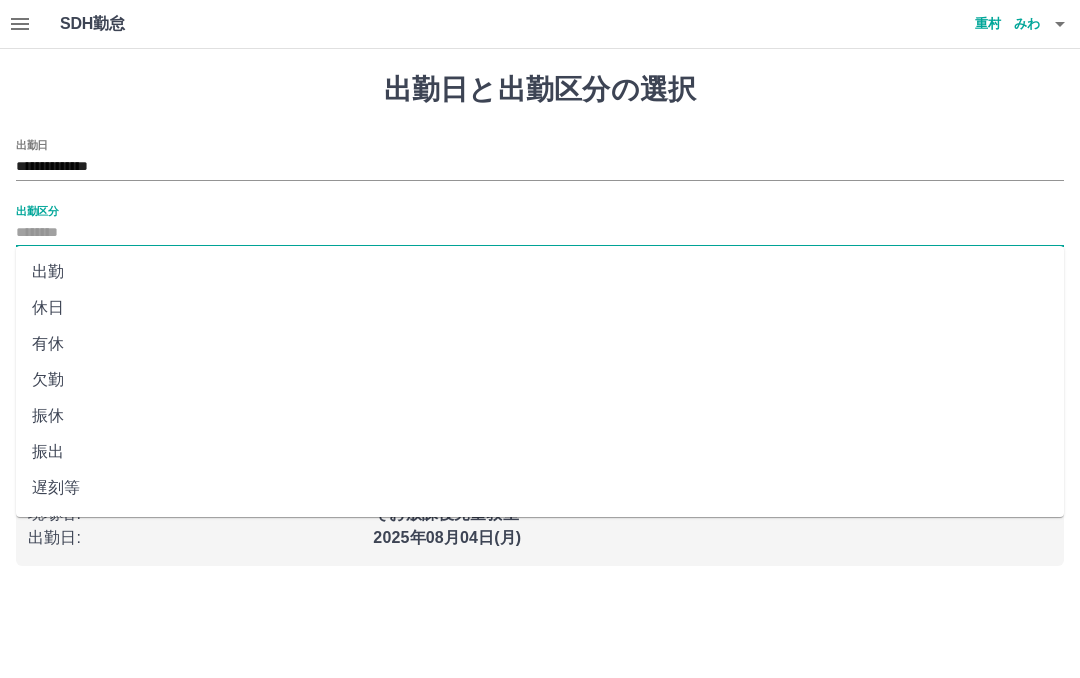 click on "出勤" at bounding box center [540, 272] 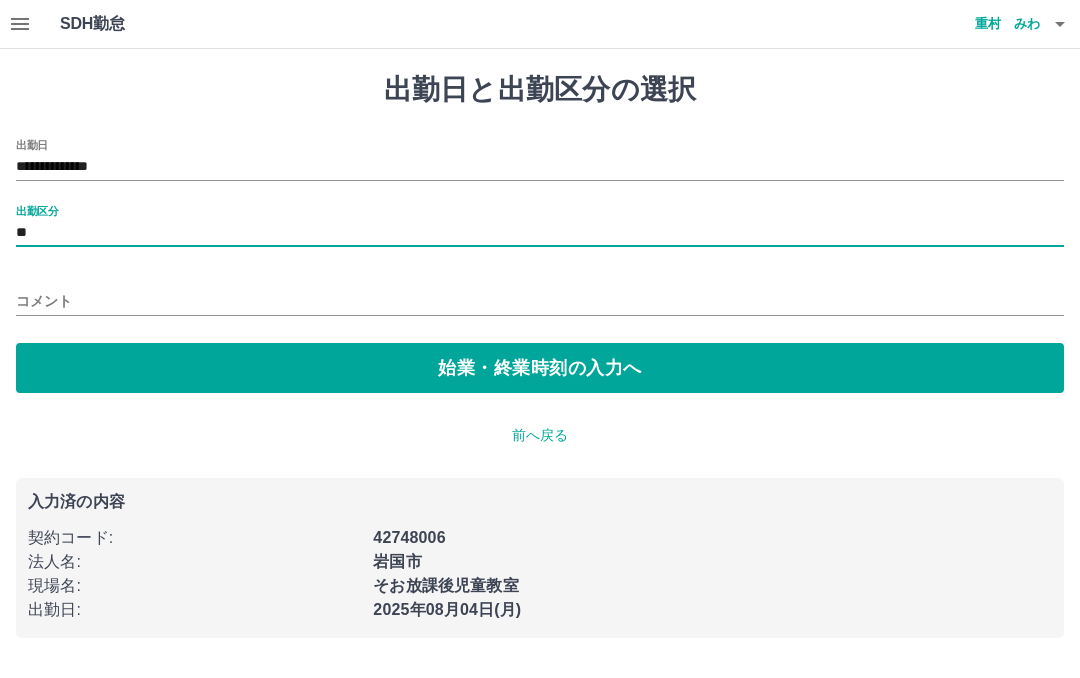 click on "始業・終業時刻の入力へ" at bounding box center [540, 368] 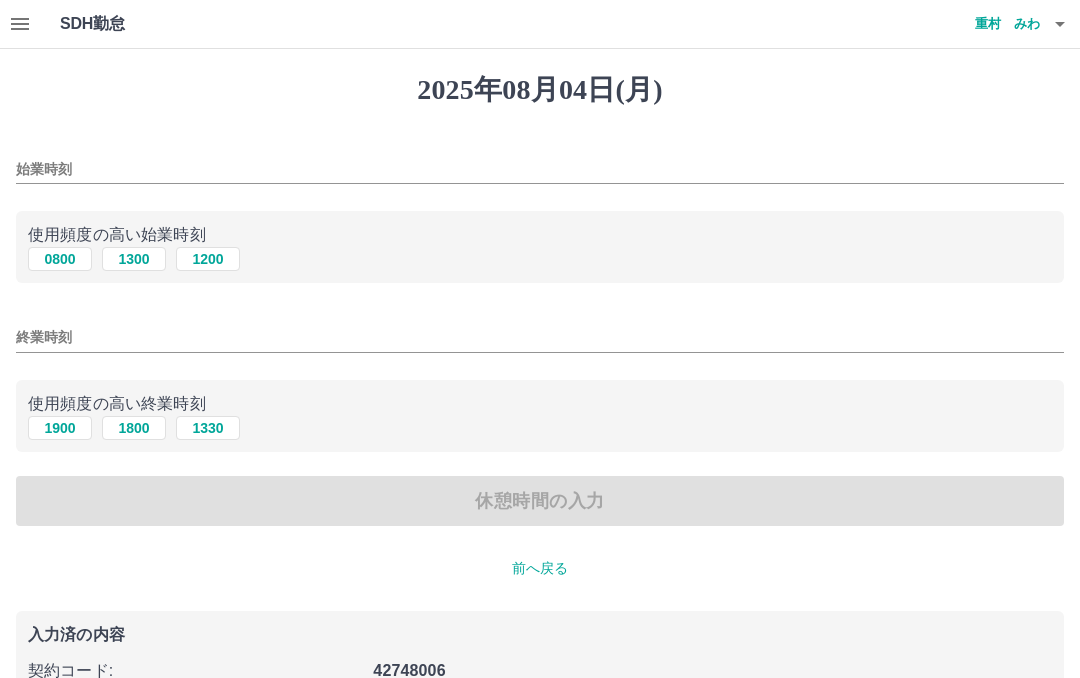 click on "0800" at bounding box center (60, 259) 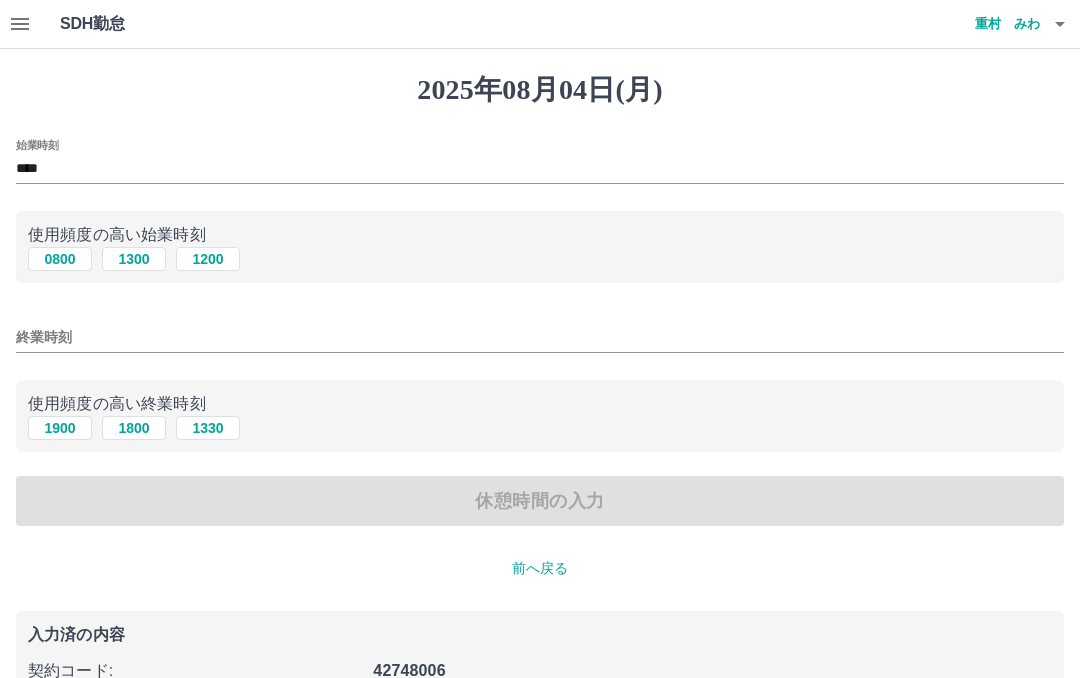click on "終業時刻" at bounding box center (540, 337) 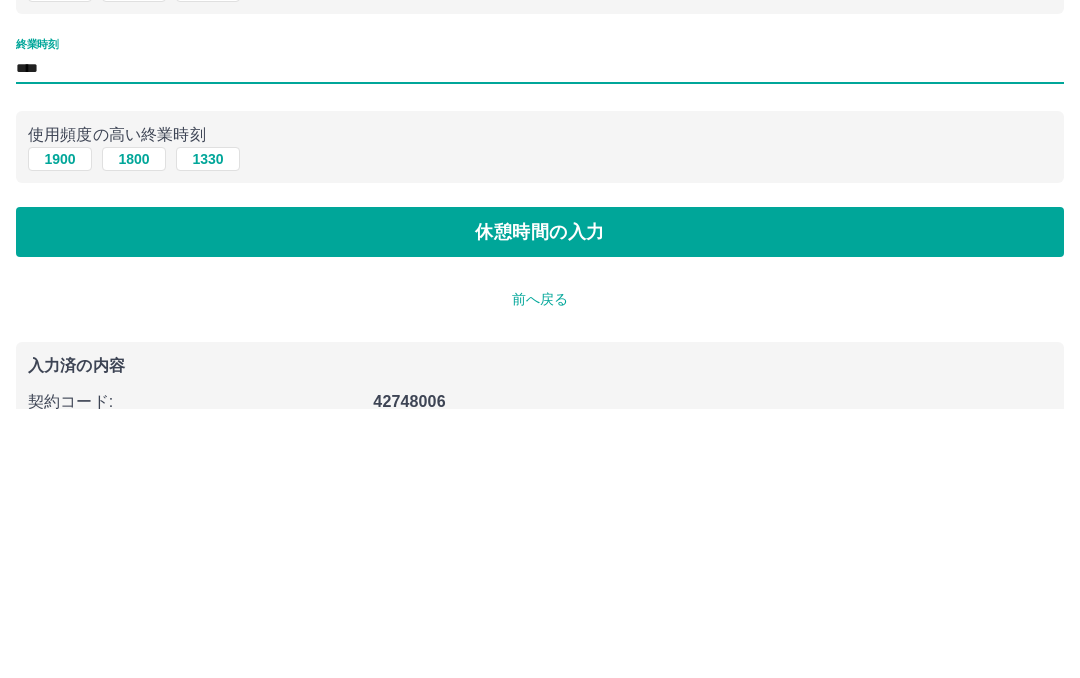 type on "****" 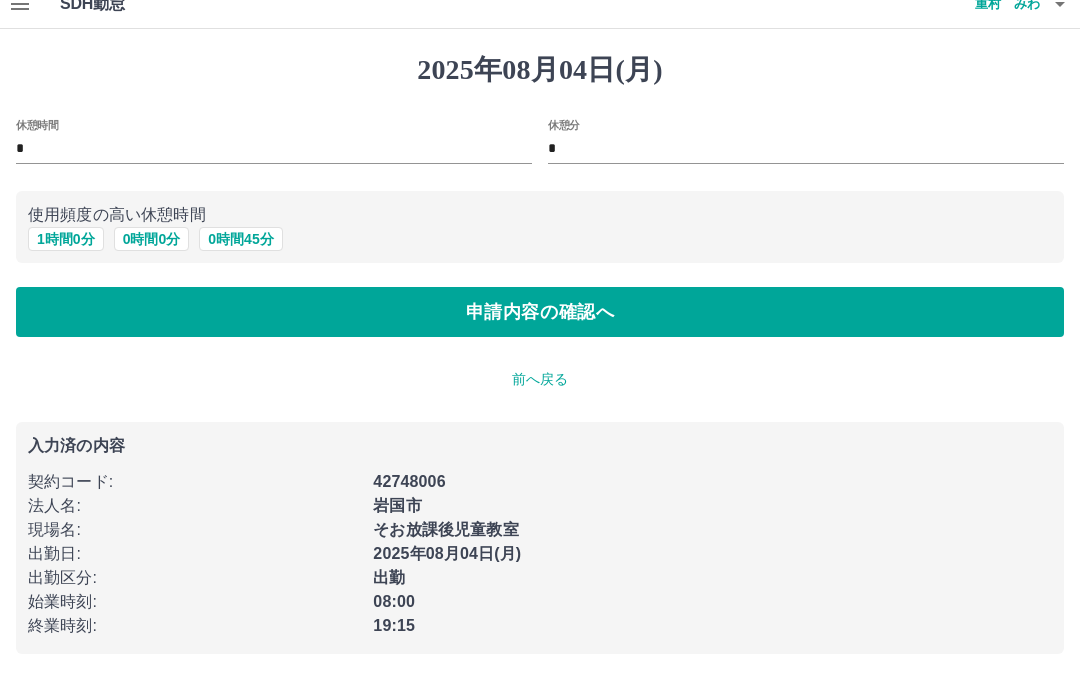 scroll, scrollTop: 21, scrollLeft: 0, axis: vertical 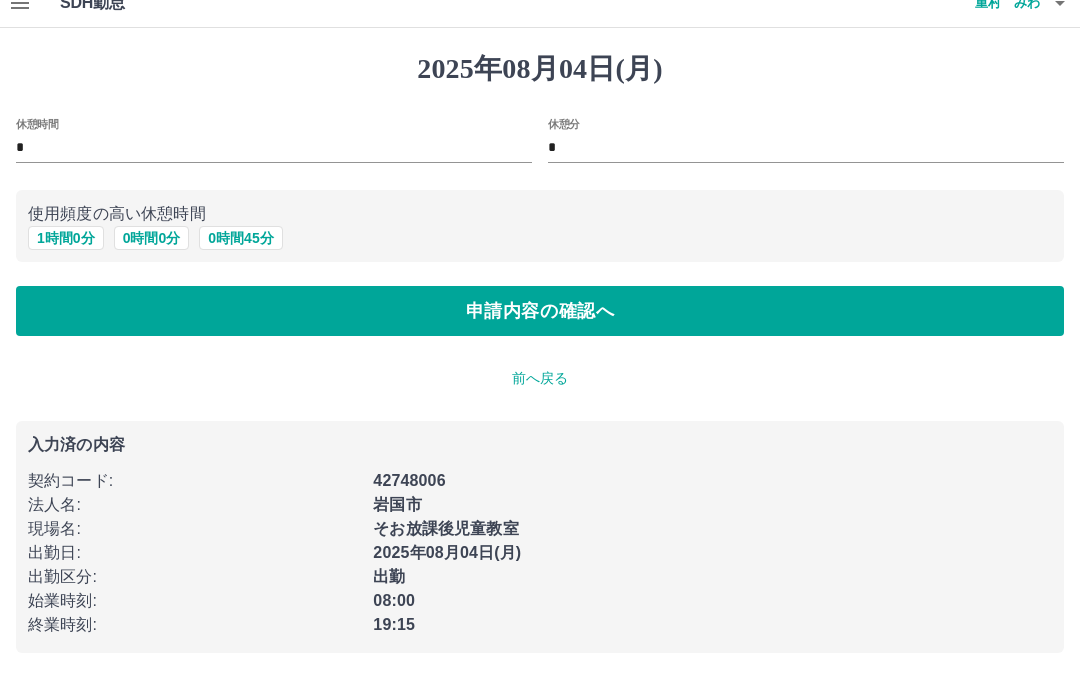 click on "*" at bounding box center [274, 149] 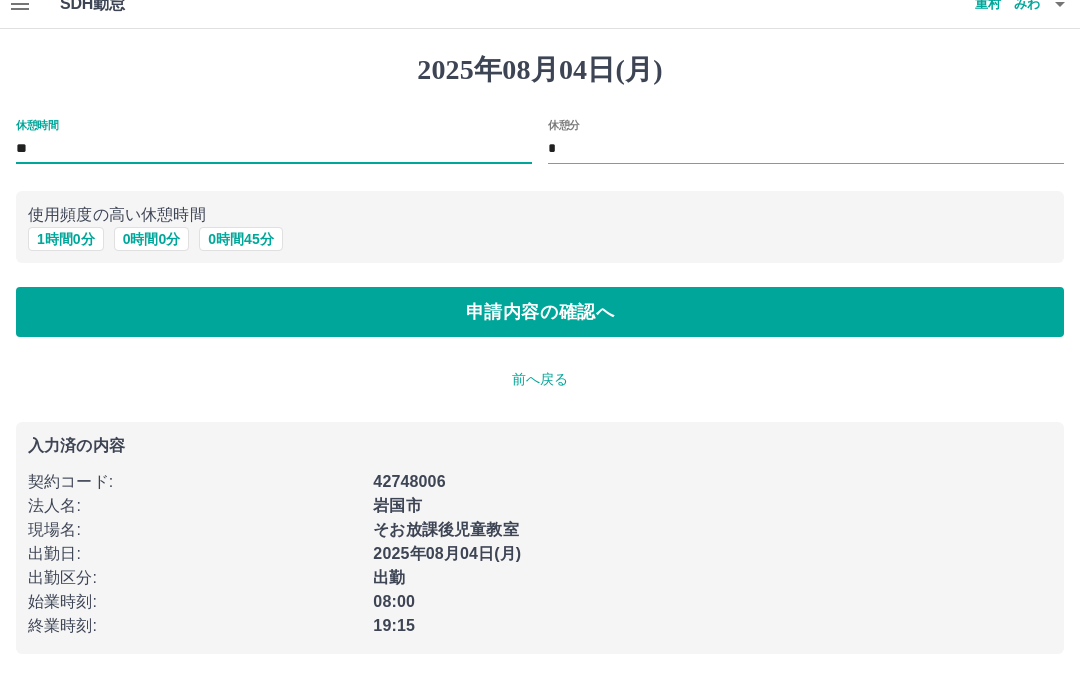 type on "**" 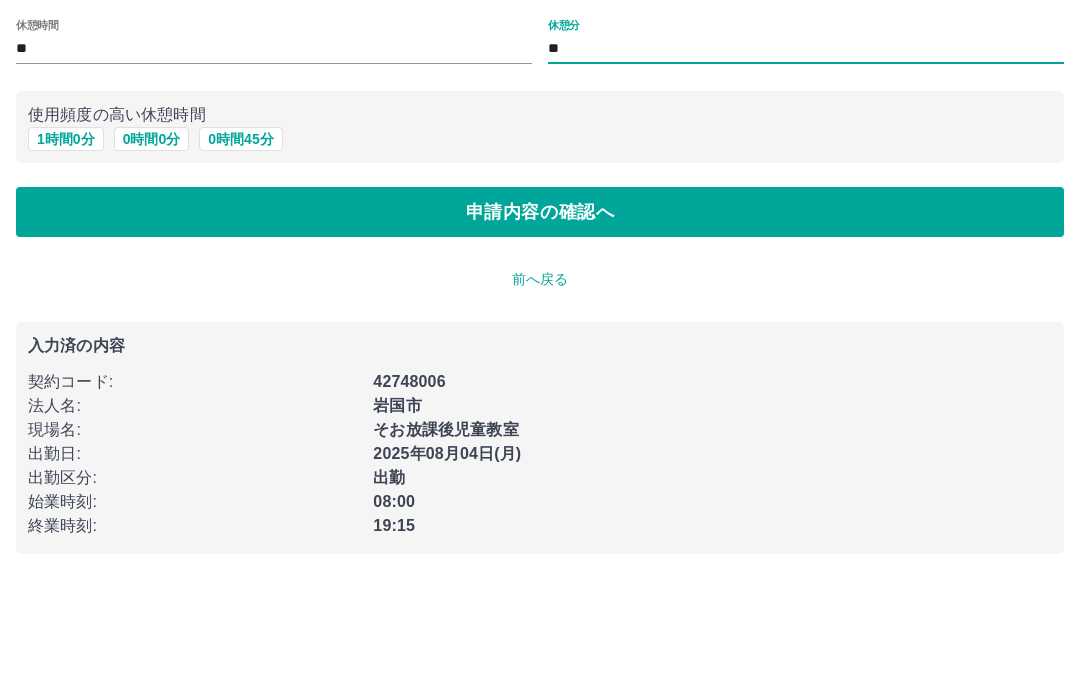 type on "**" 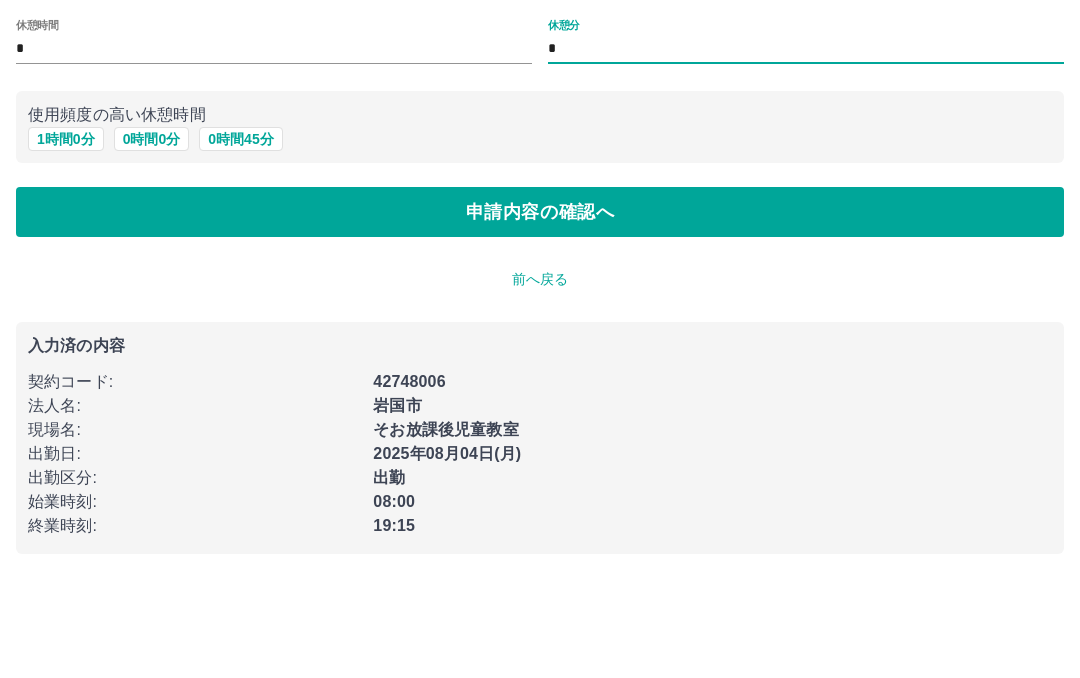 scroll, scrollTop: 22, scrollLeft: 0, axis: vertical 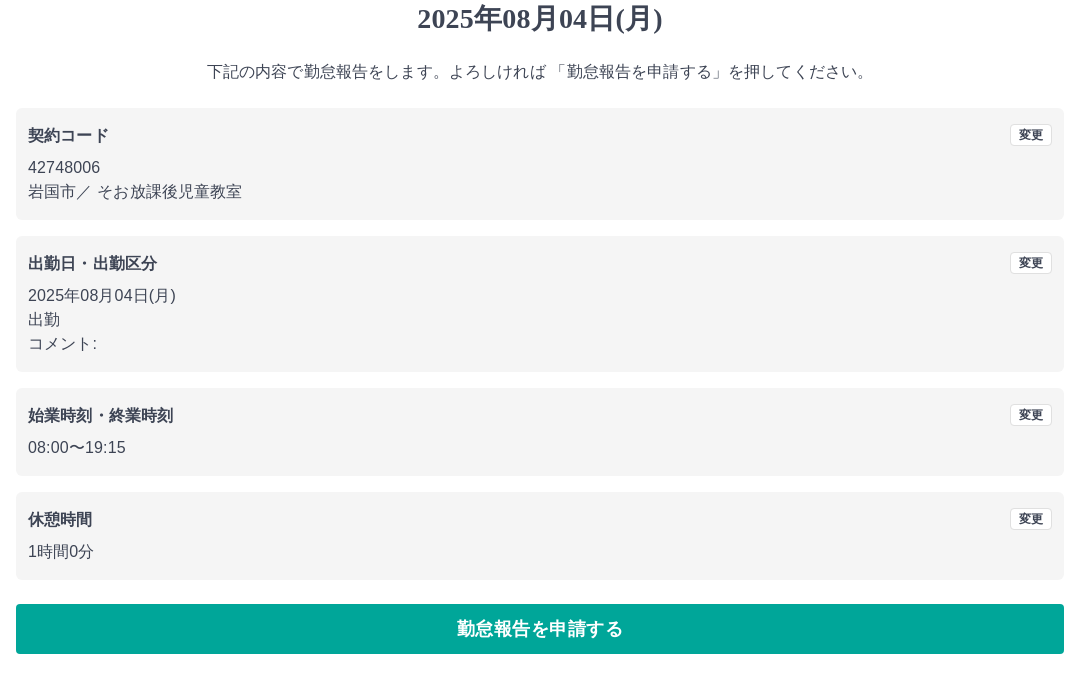click on "勤怠報告を申請する" at bounding box center (540, 630) 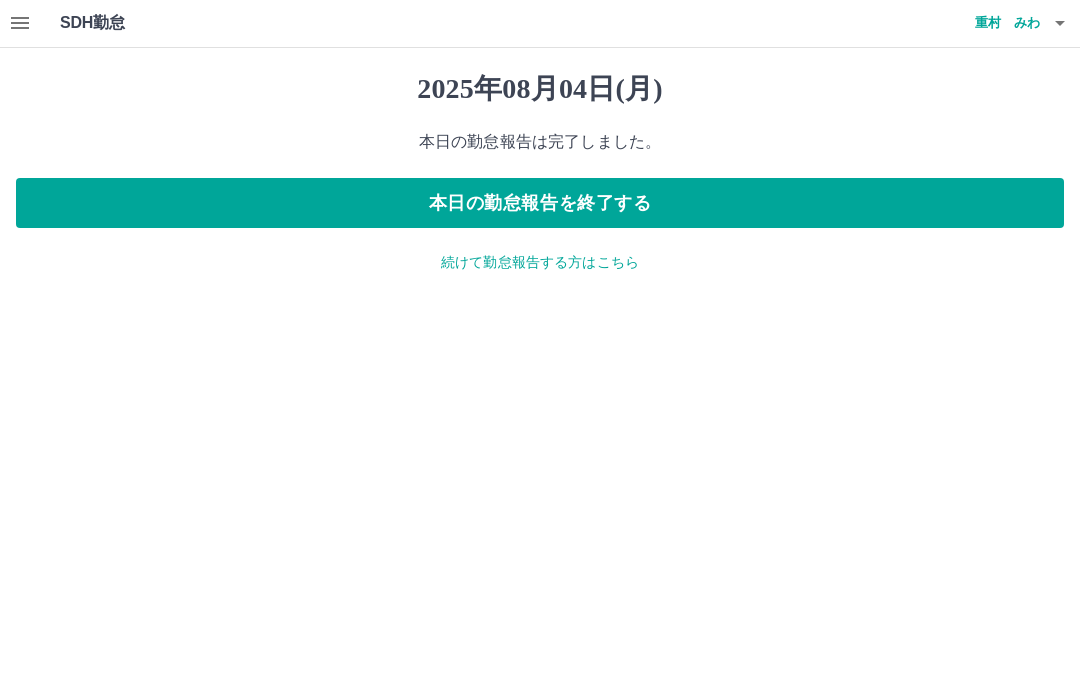 click on "本日の勤怠報告を終了する" at bounding box center [540, 204] 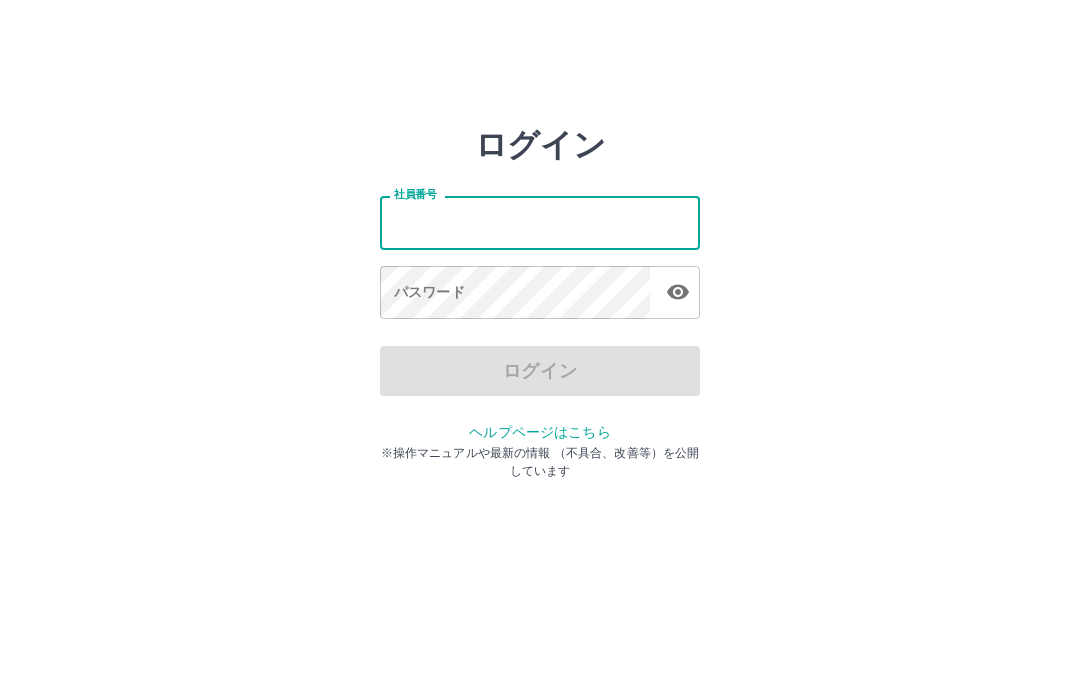 scroll, scrollTop: 0, scrollLeft: 0, axis: both 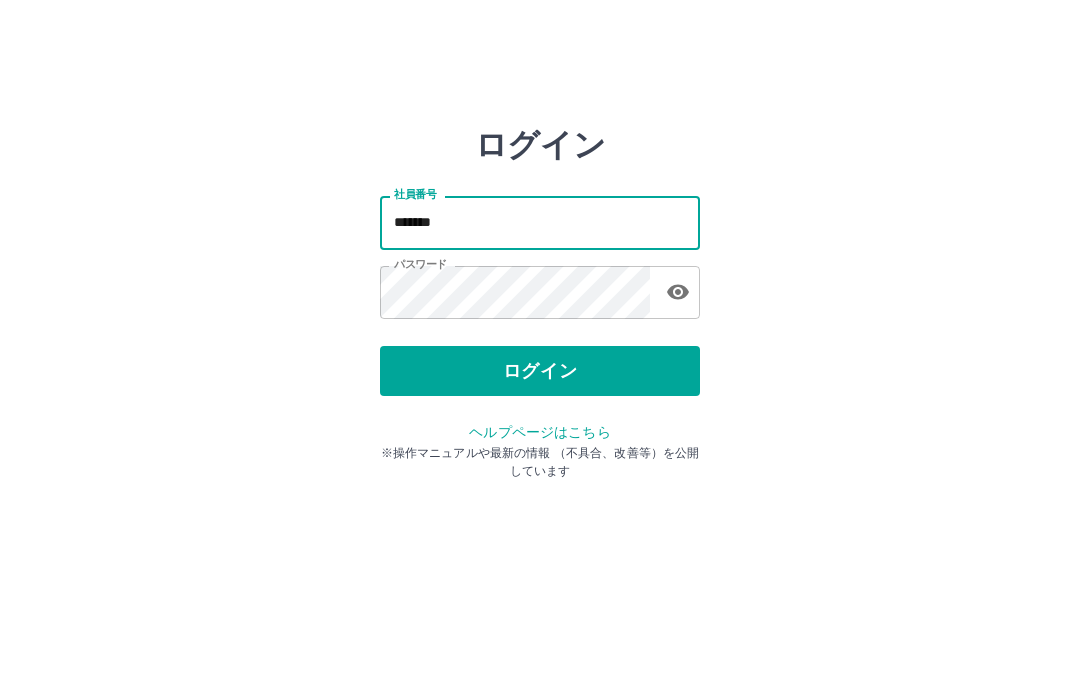 click on "ログイン" at bounding box center [540, 371] 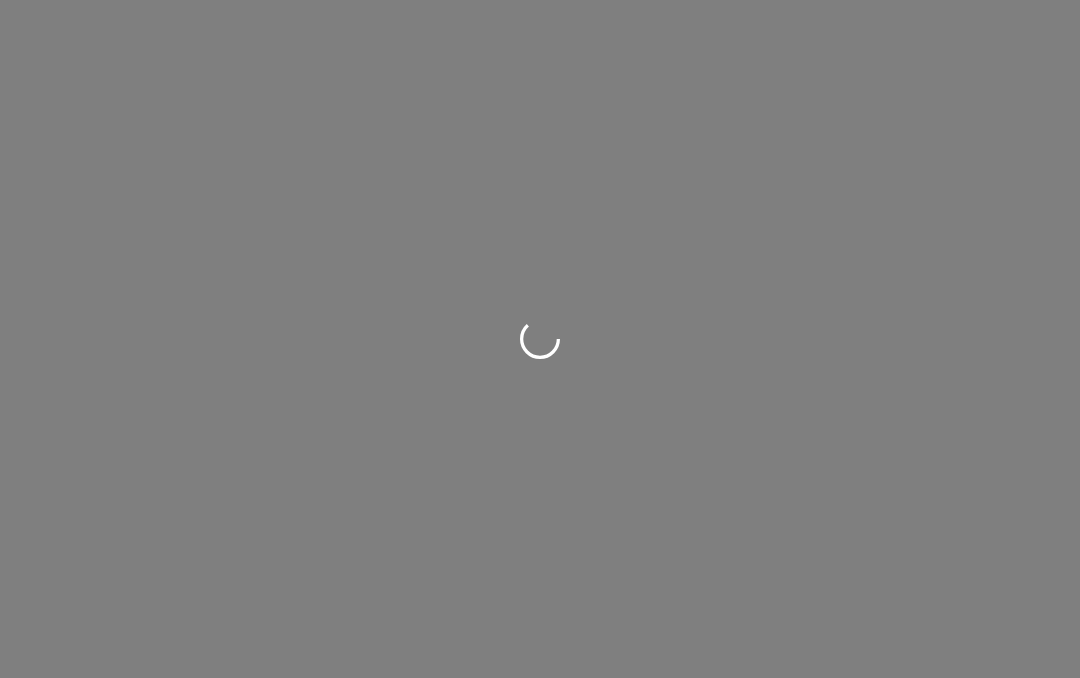 scroll, scrollTop: 0, scrollLeft: 0, axis: both 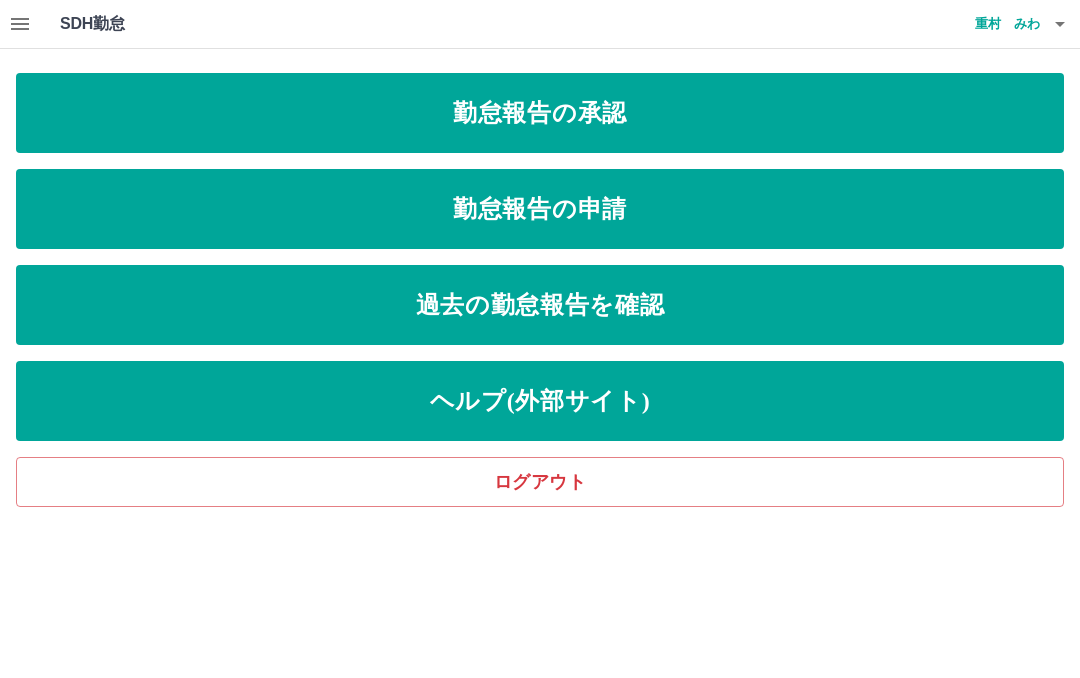 click on "勤怠報告の承認" at bounding box center [540, 113] 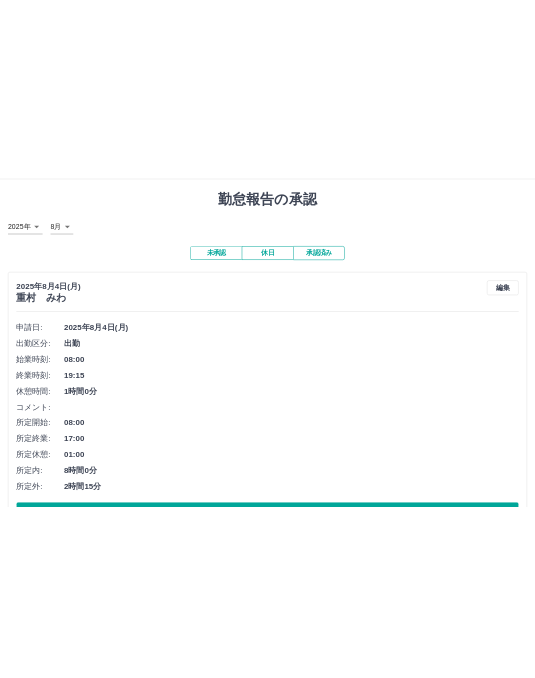 scroll, scrollTop: 0, scrollLeft: 0, axis: both 